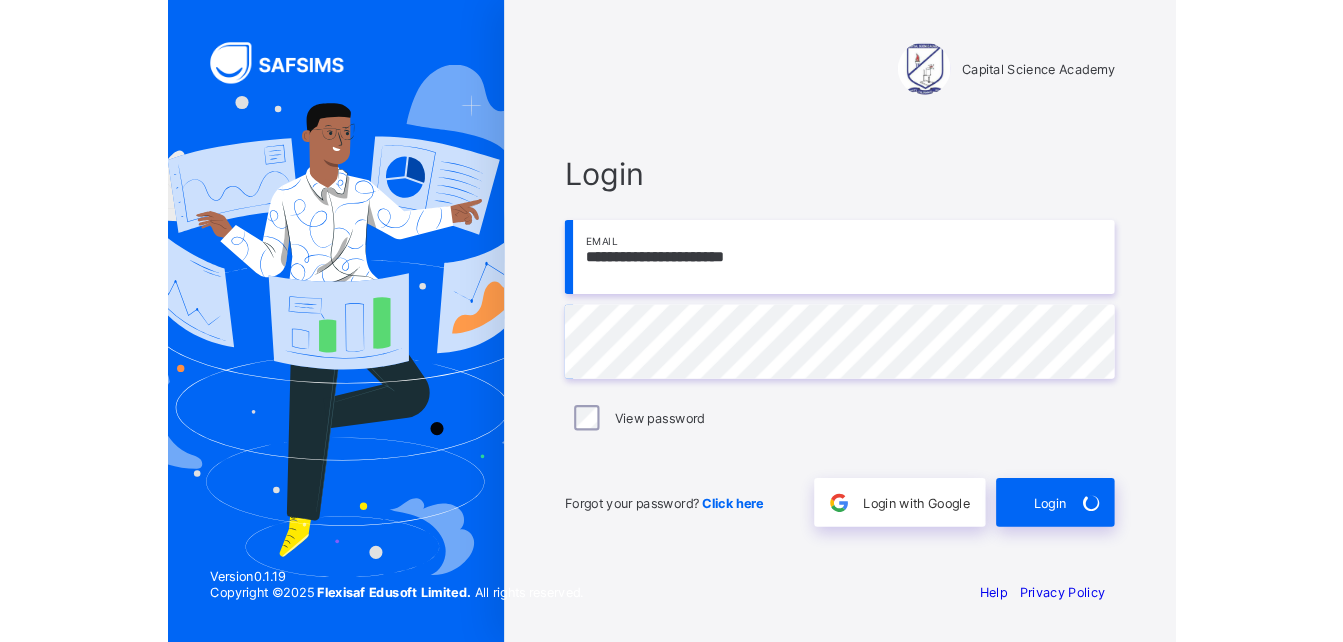scroll, scrollTop: 0, scrollLeft: 0, axis: both 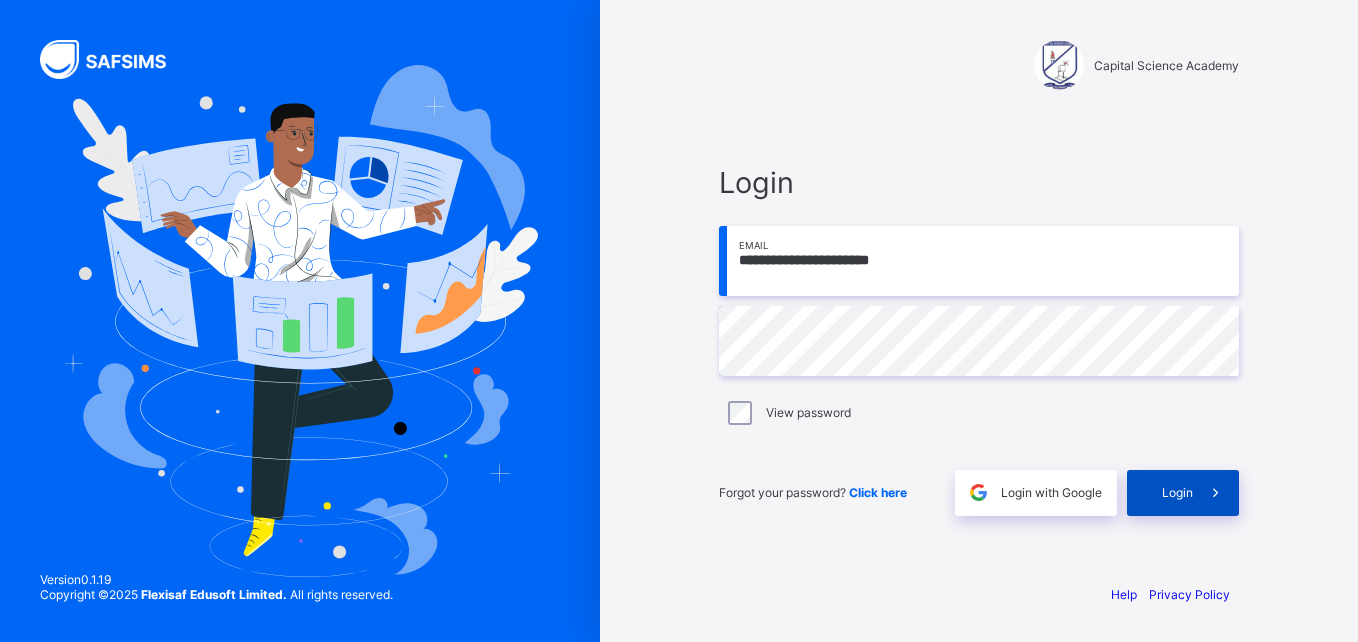 click on "Login" at bounding box center [1183, 493] 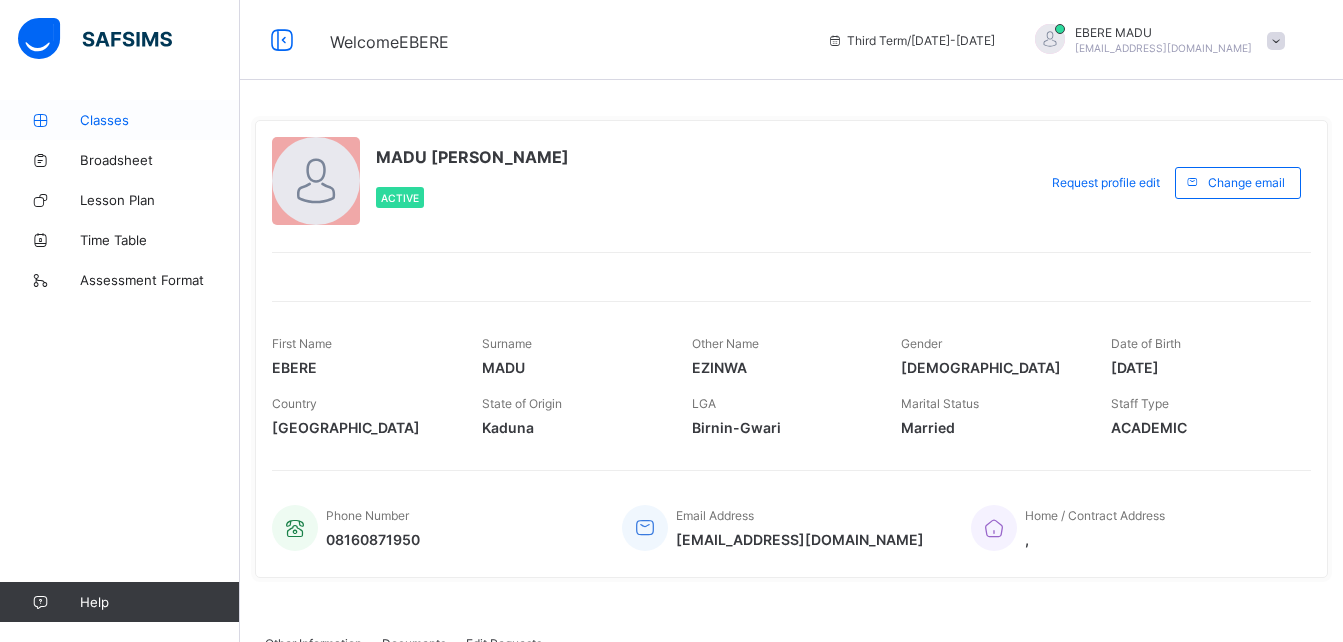 click on "Classes" at bounding box center (120, 120) 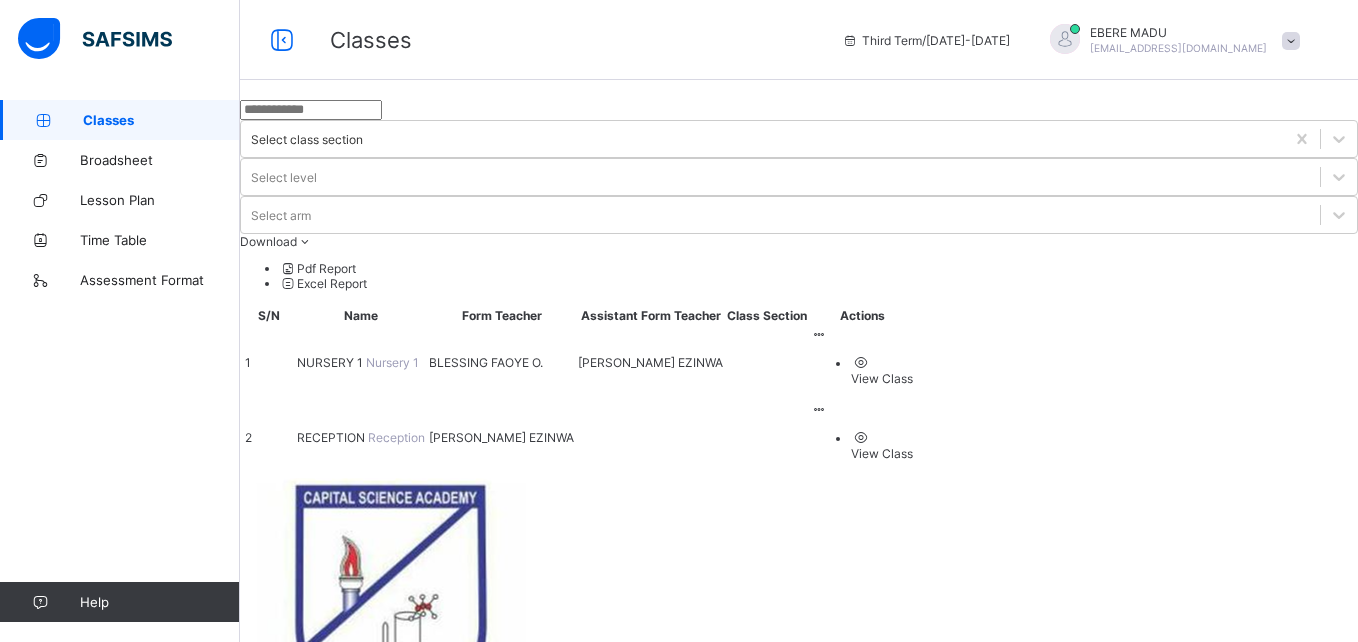 click on "RECEPTION       Reception" at bounding box center (361, 437) 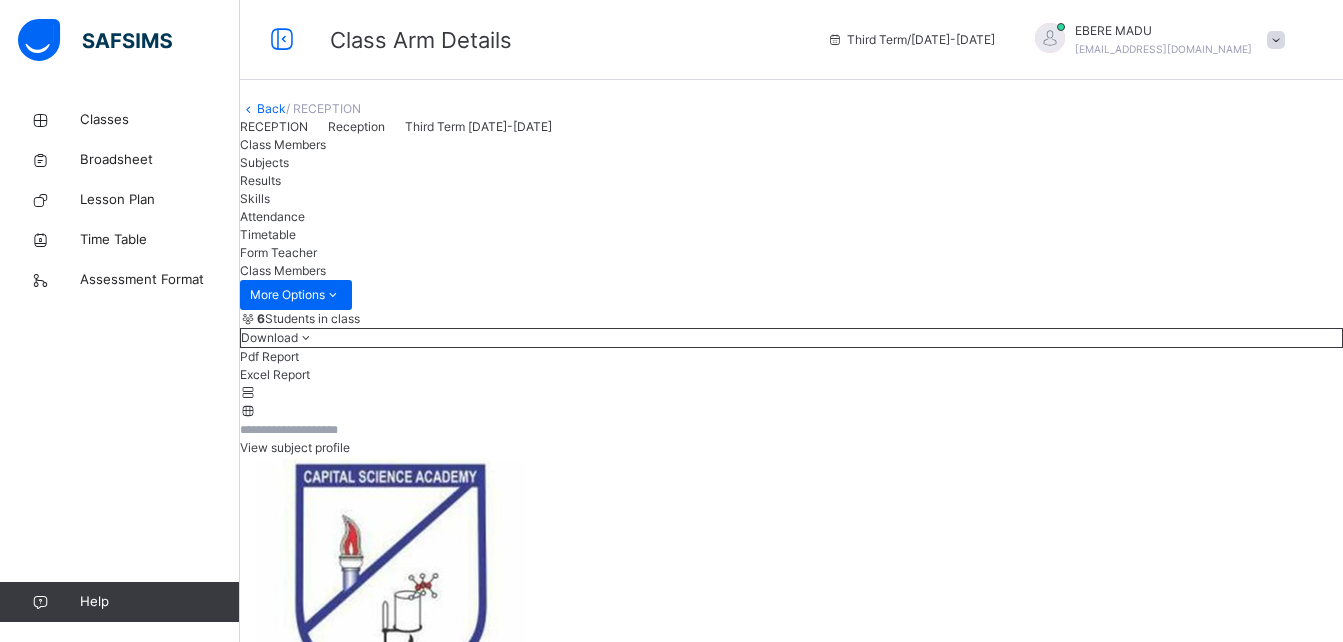 click on "Subjects" at bounding box center (264, 162) 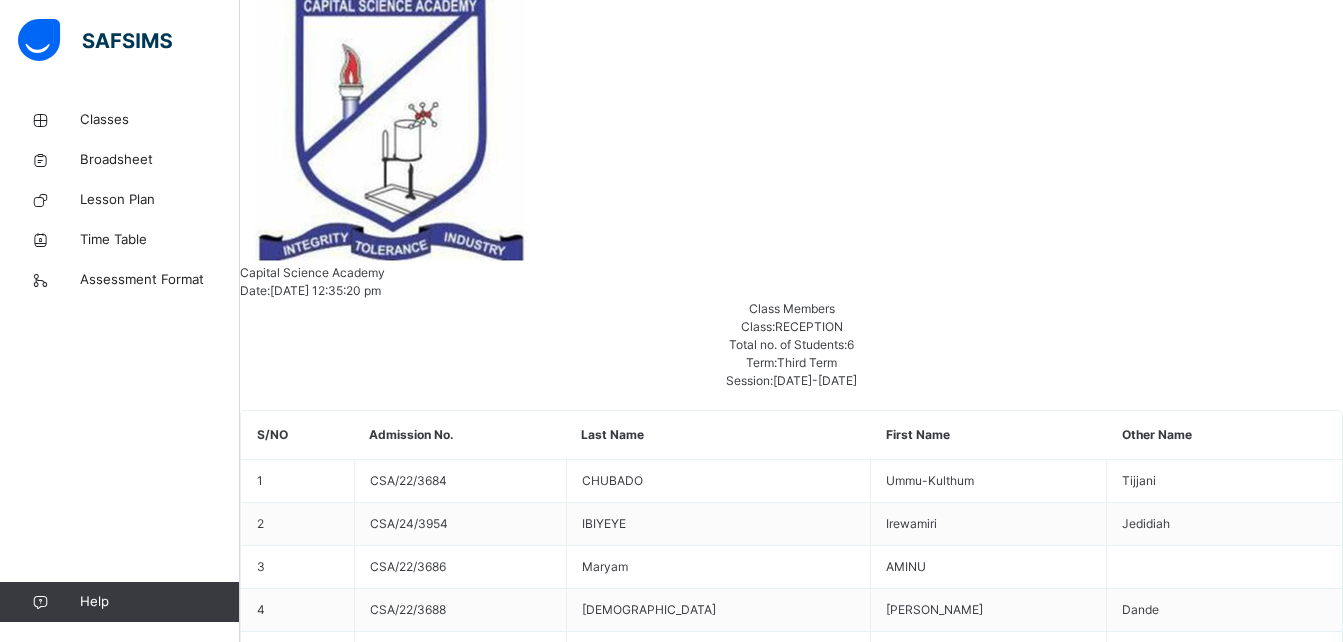 scroll, scrollTop: 473, scrollLeft: 0, axis: vertical 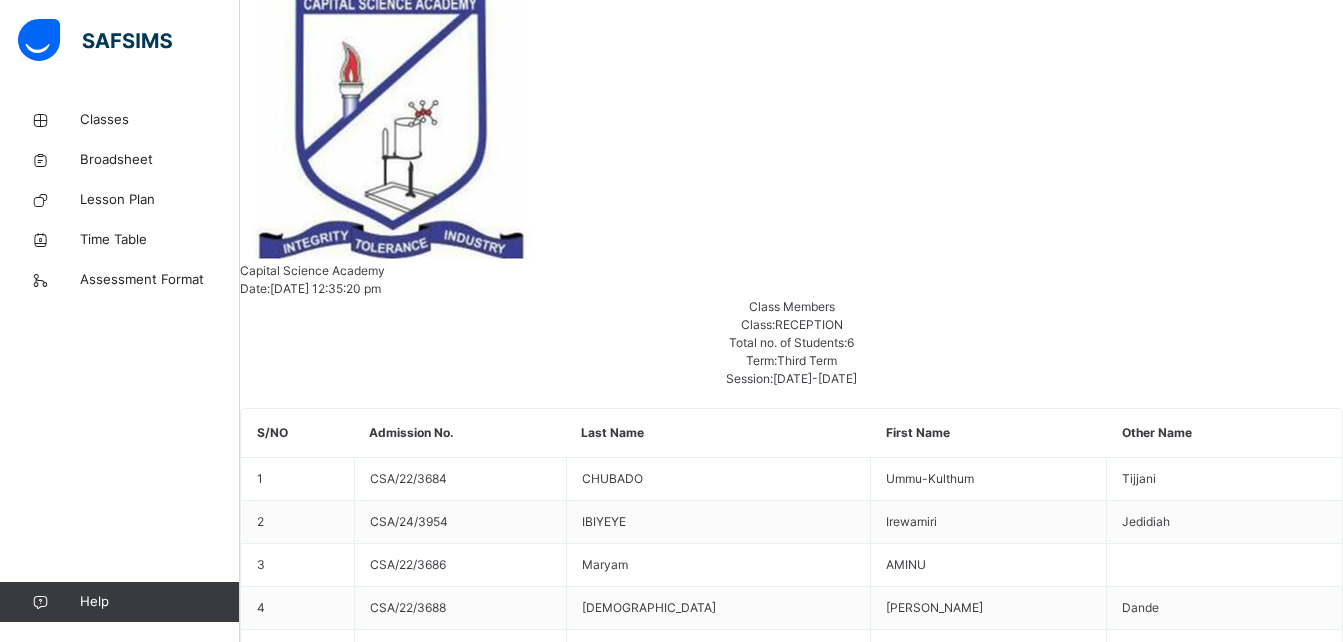 click on "Assess Students" at bounding box center (1281, 1569) 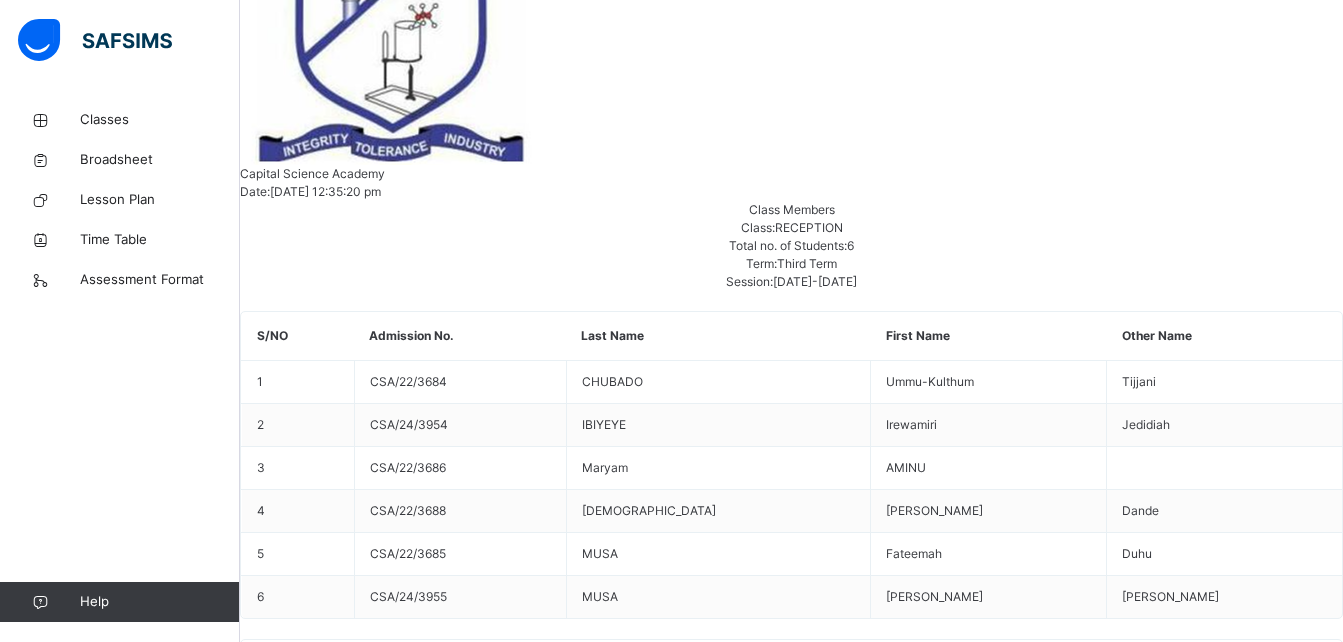 scroll, scrollTop: 582, scrollLeft: 0, axis: vertical 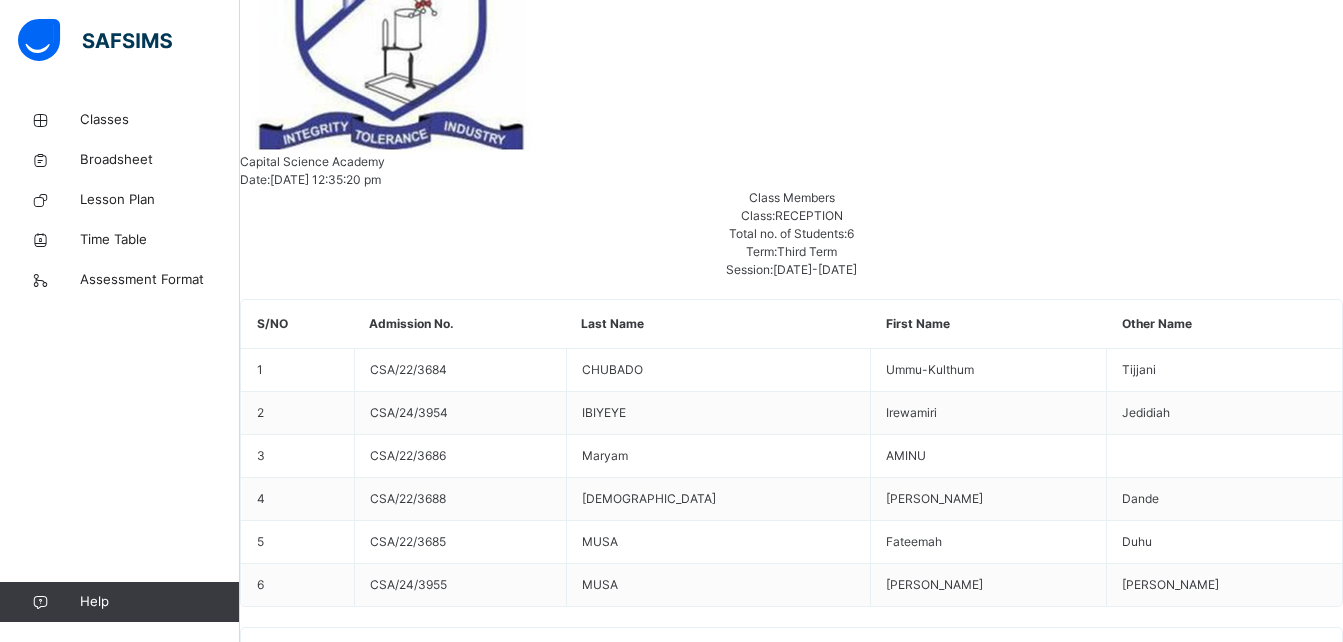 type on "**" 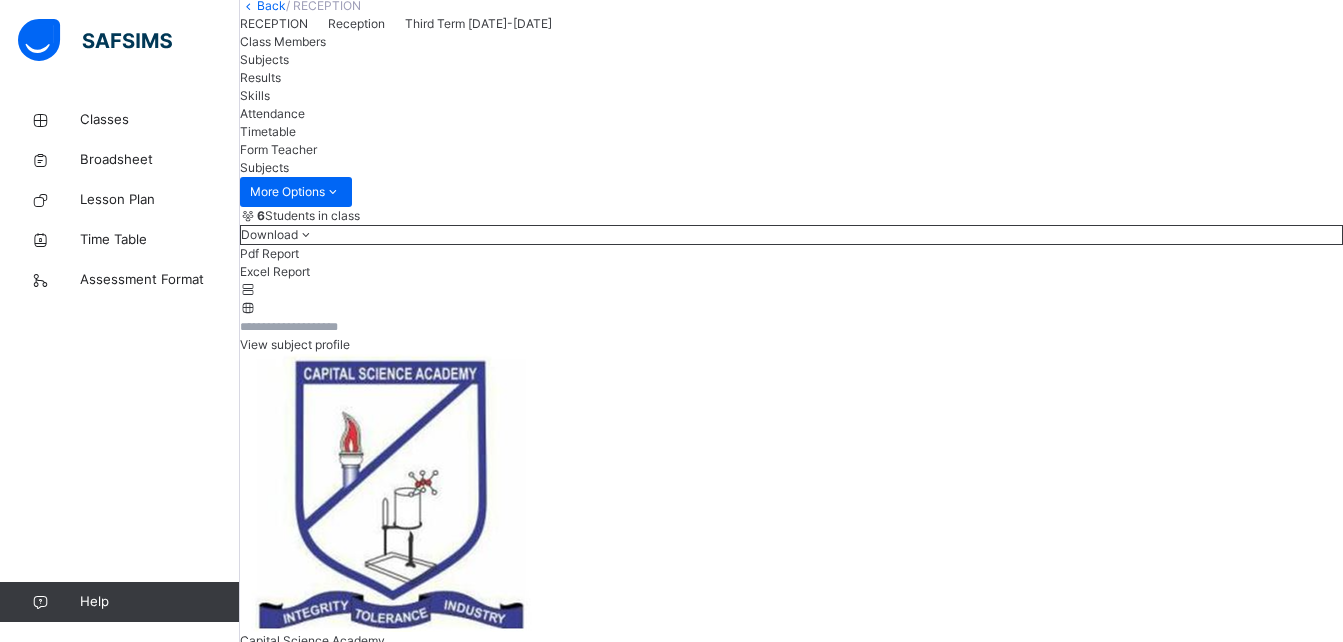 scroll, scrollTop: 39, scrollLeft: 0, axis: vertical 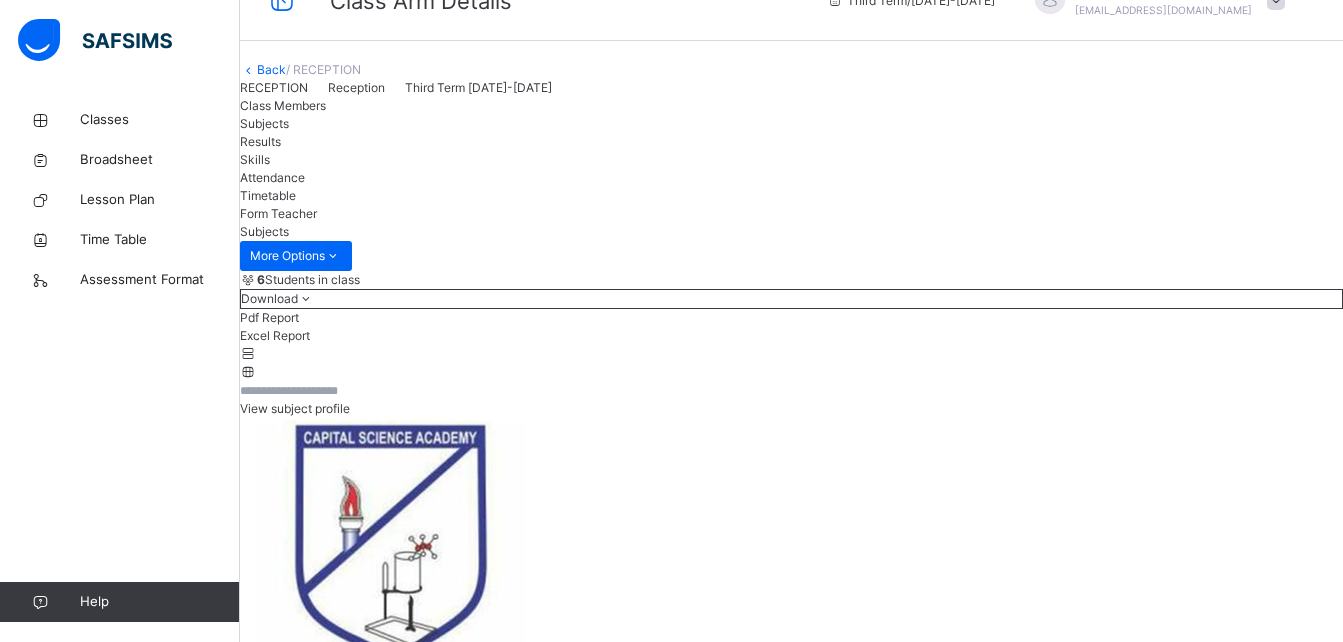 click on "Score Sheet" at bounding box center (316, 2938) 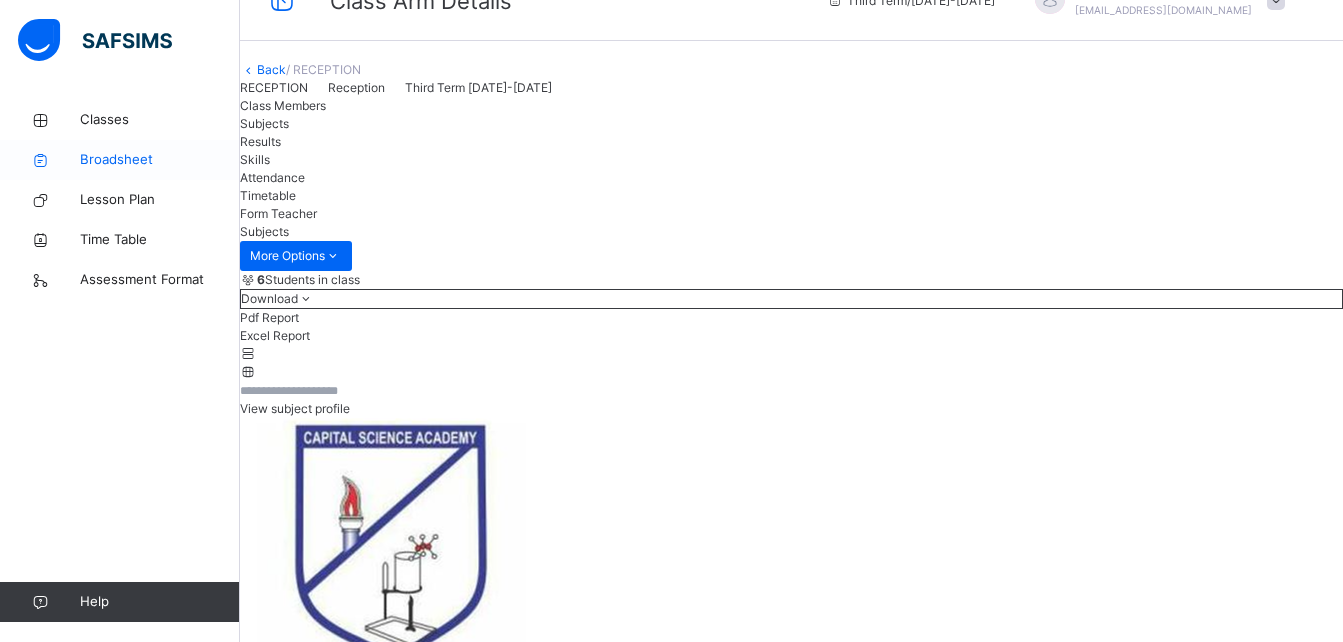 click on "Broadsheet" at bounding box center [160, 160] 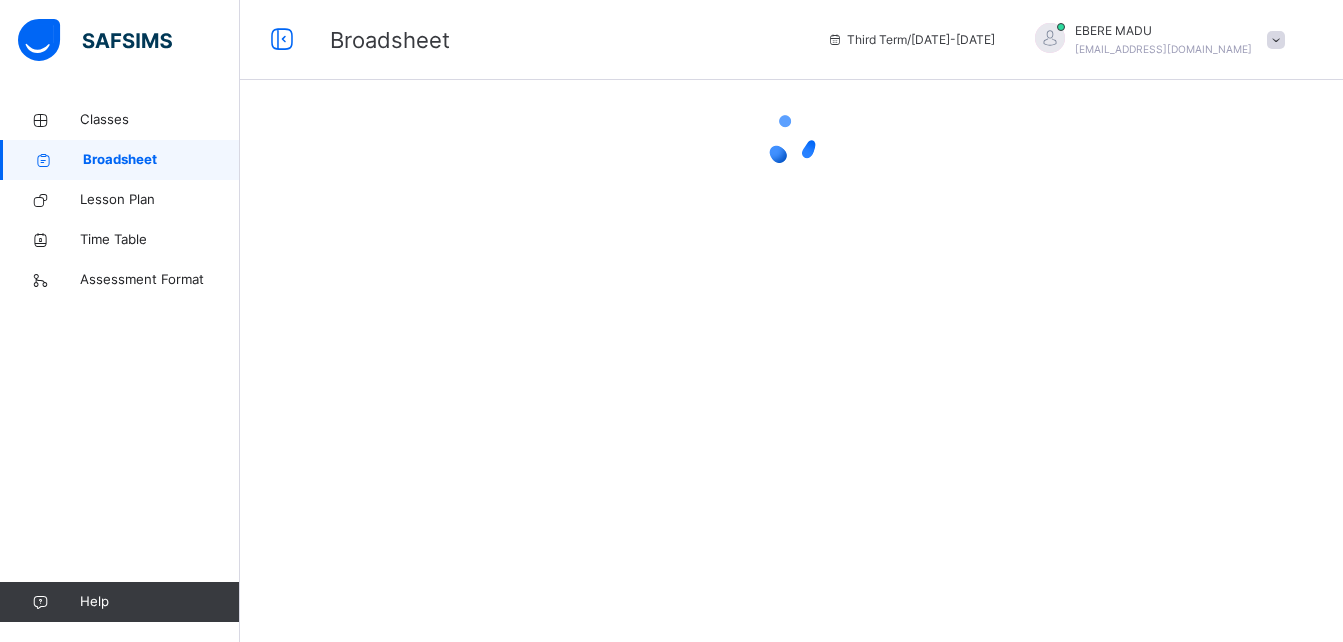 scroll, scrollTop: 0, scrollLeft: 0, axis: both 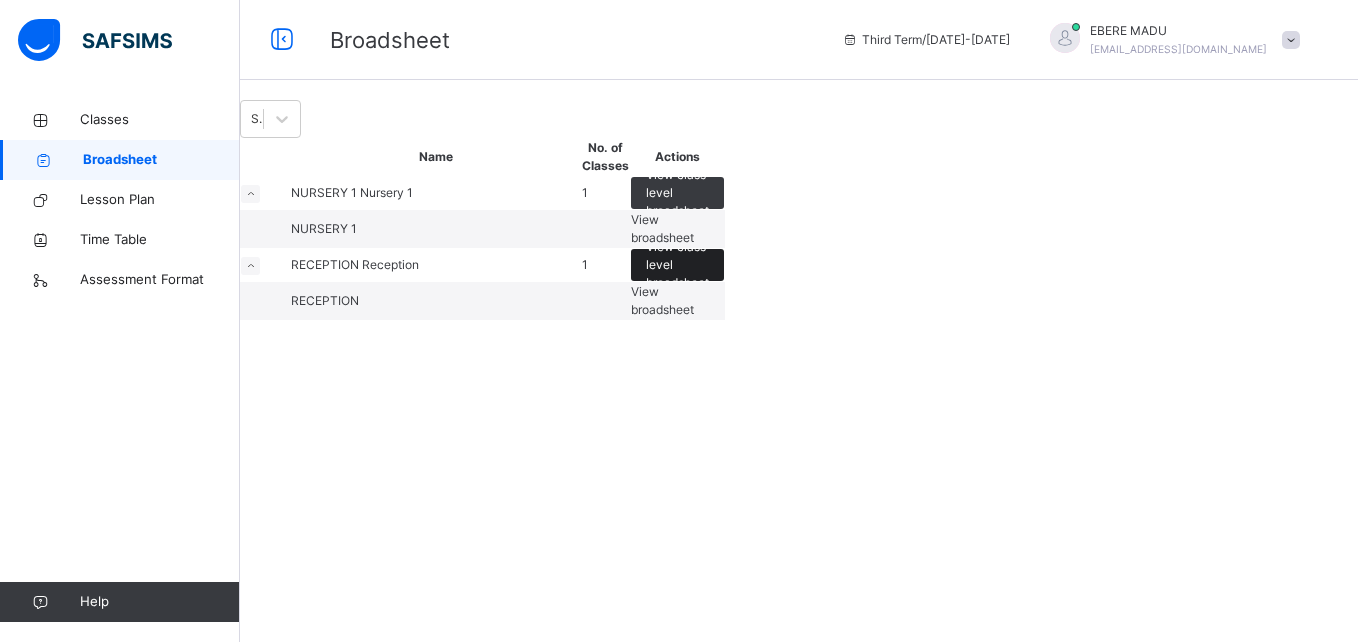 click on "View class level broadsheet" at bounding box center (677, 265) 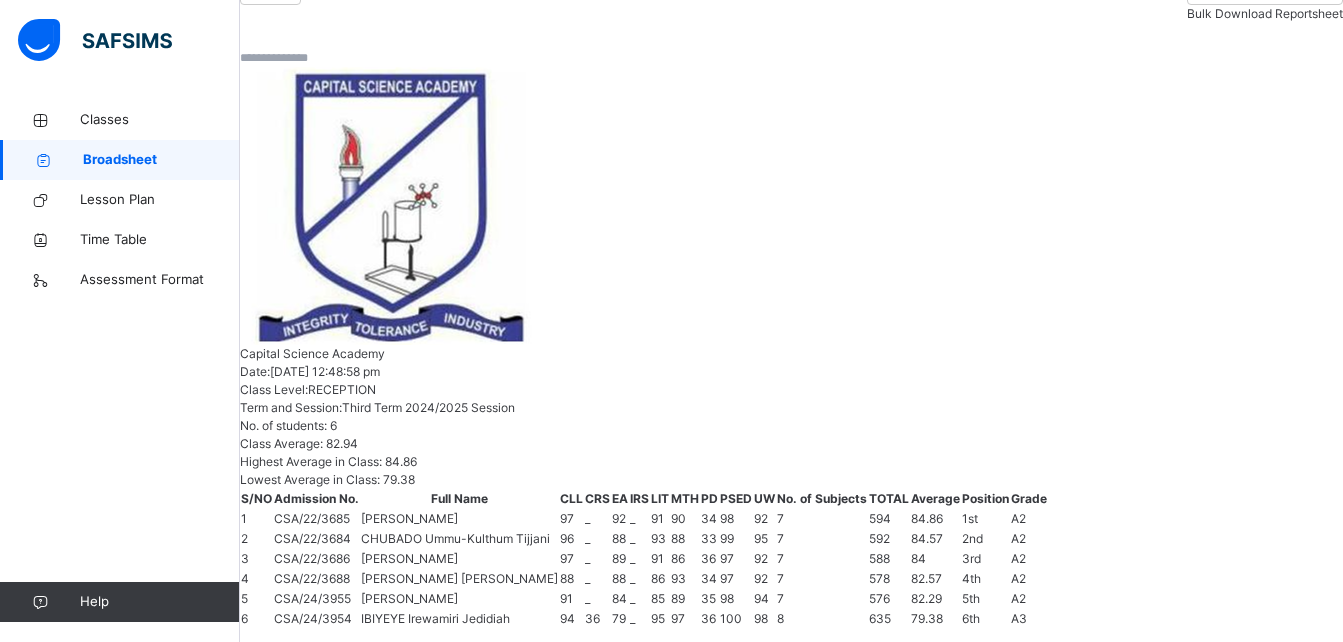scroll, scrollTop: 0, scrollLeft: 0, axis: both 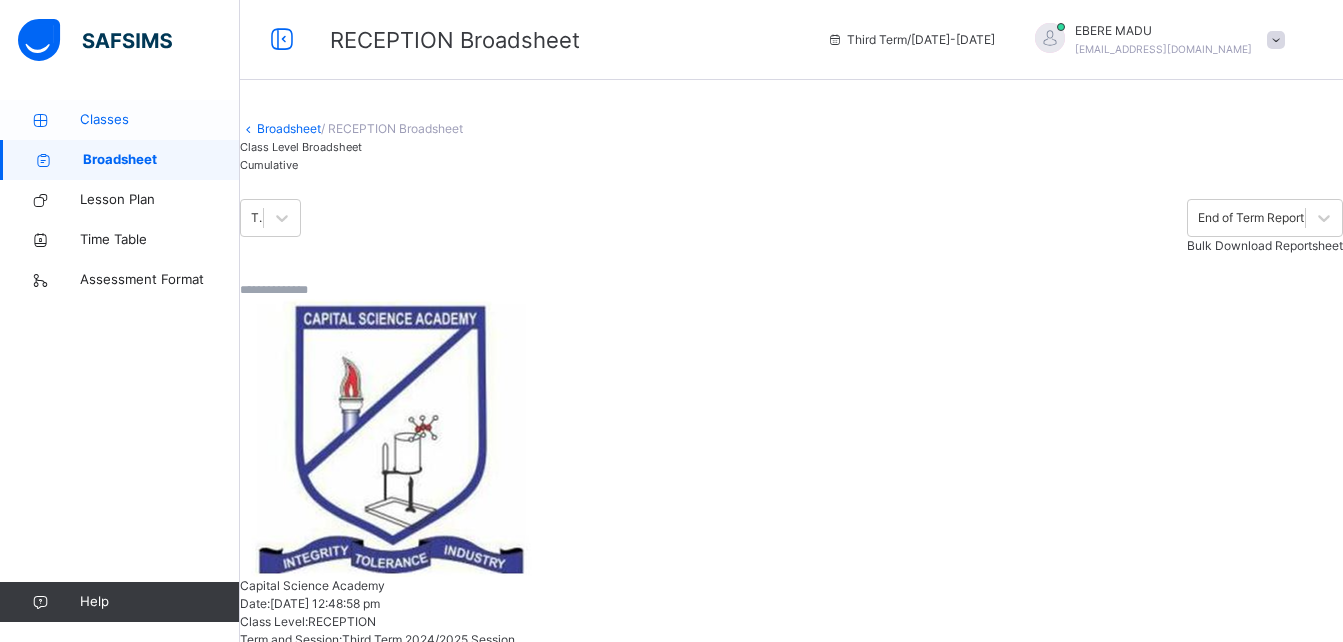 click on "Classes" at bounding box center (160, 120) 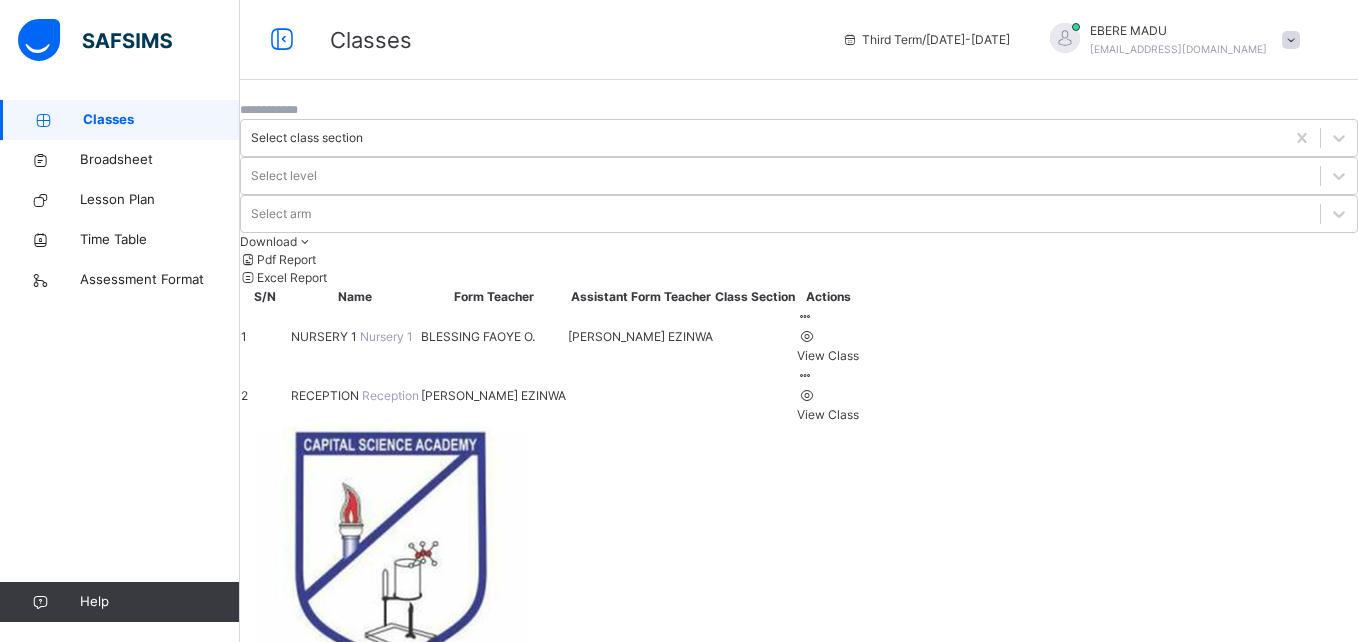 click on "RECEPTION" at bounding box center [326, 395] 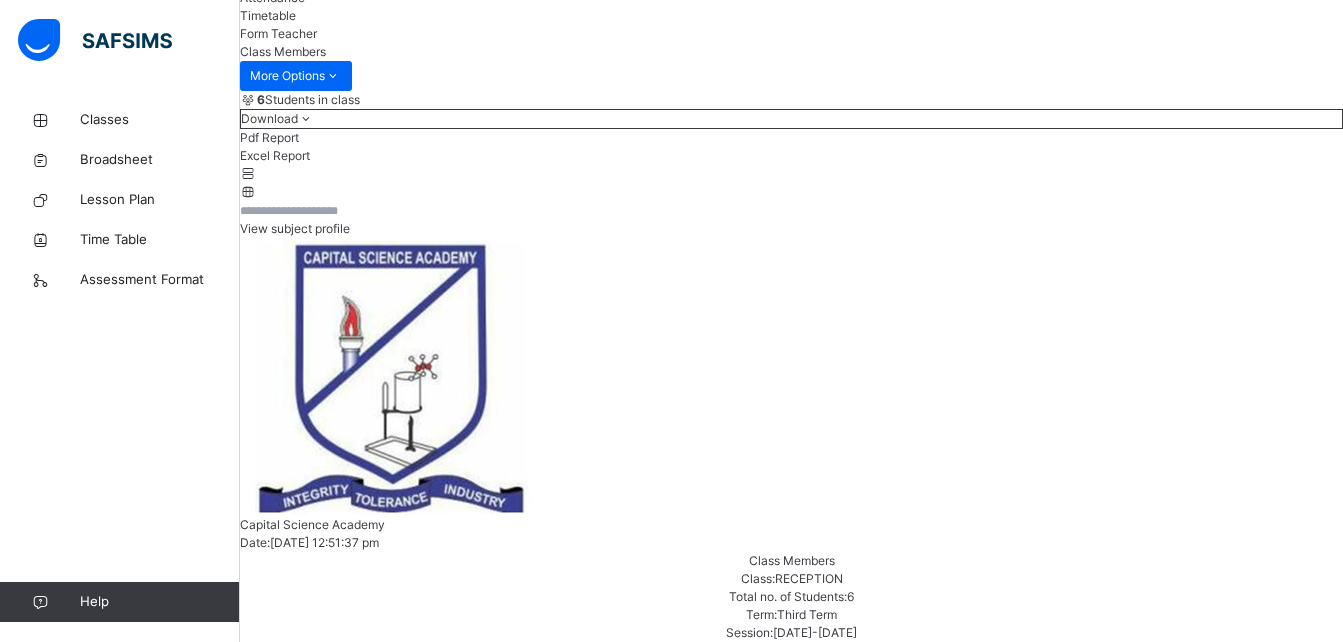 scroll, scrollTop: 223, scrollLeft: 0, axis: vertical 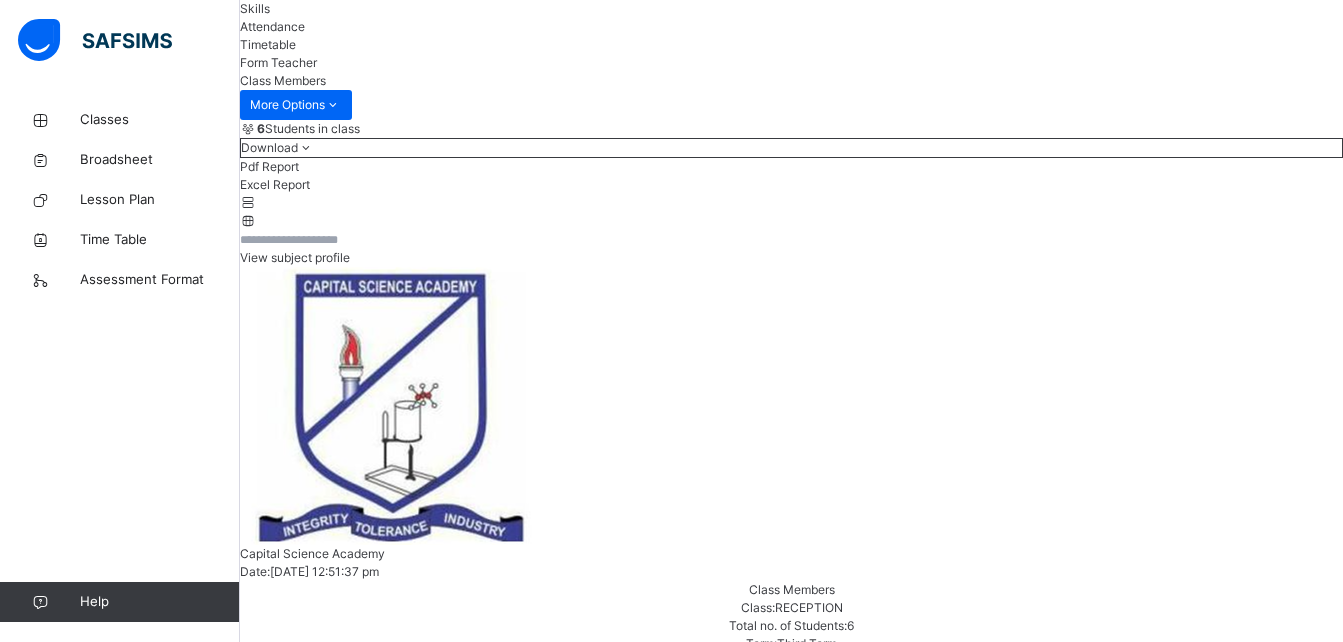 click on "Subjects" at bounding box center [264, -28] 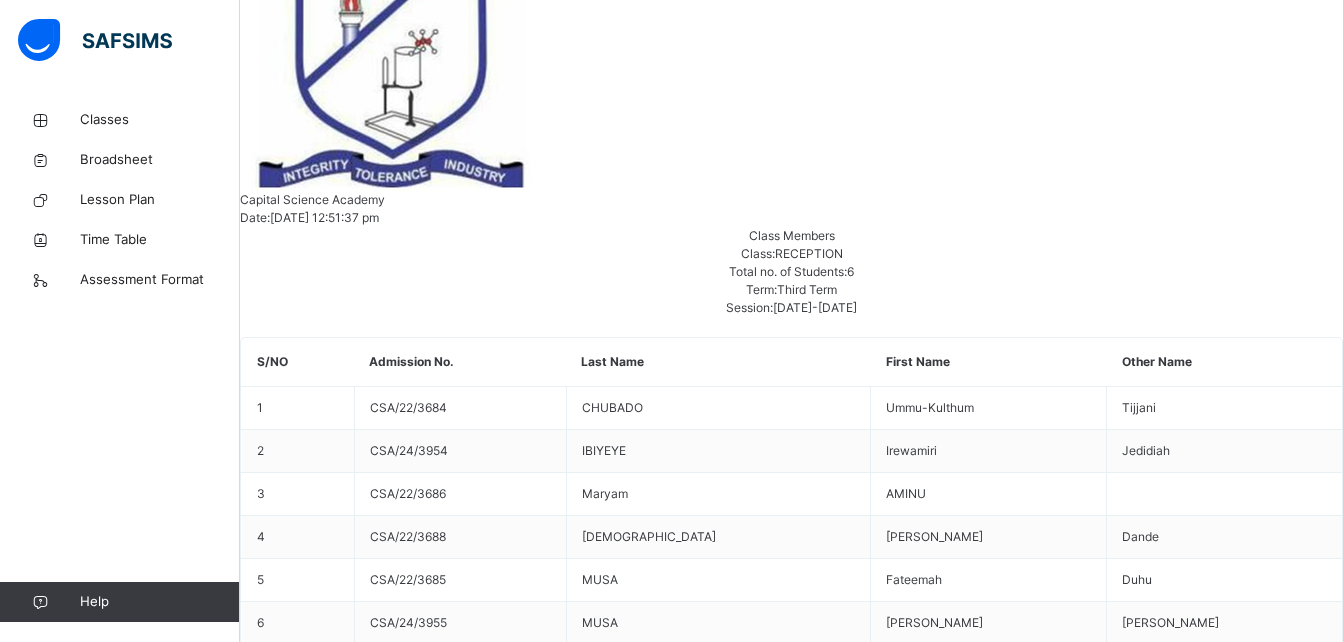scroll, scrollTop: 560, scrollLeft: 0, axis: vertical 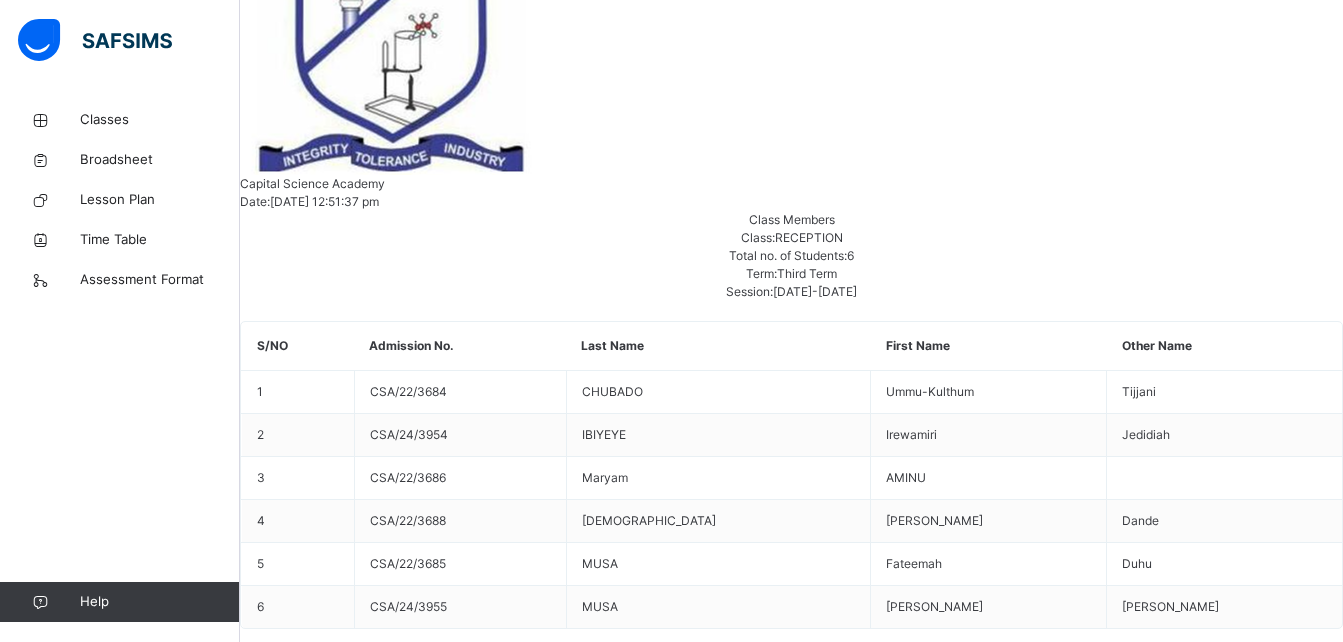 click on "Assess Students" at bounding box center [1281, 1817] 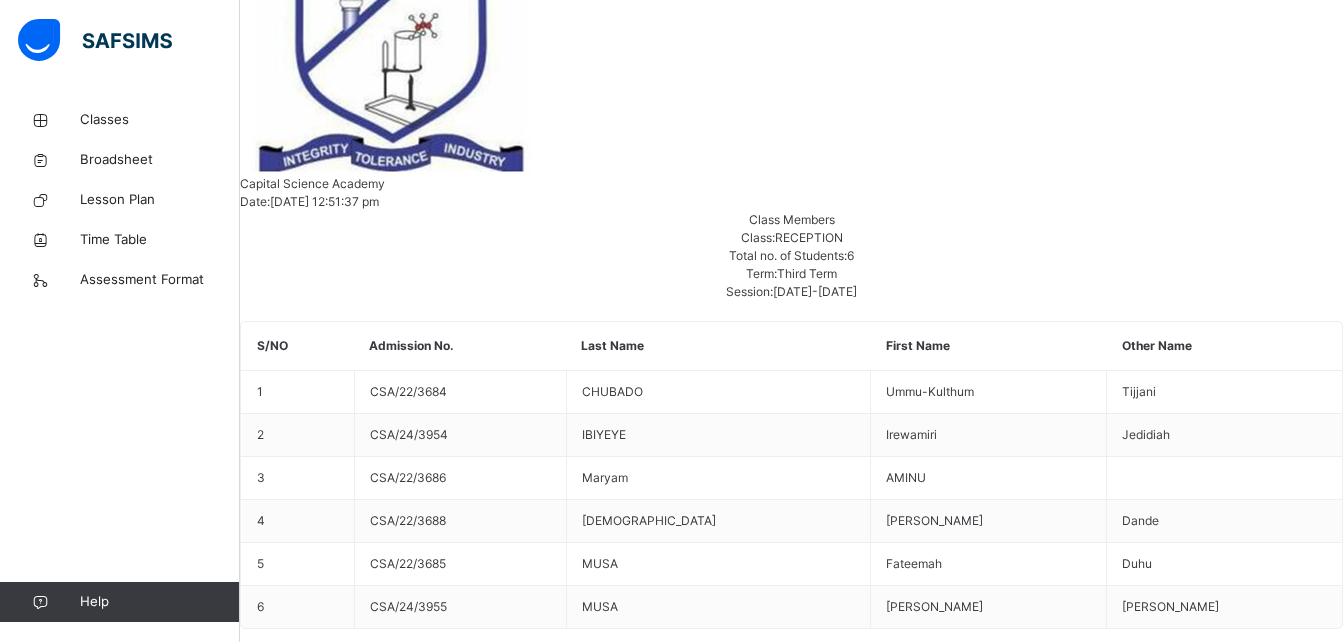 type on "*" 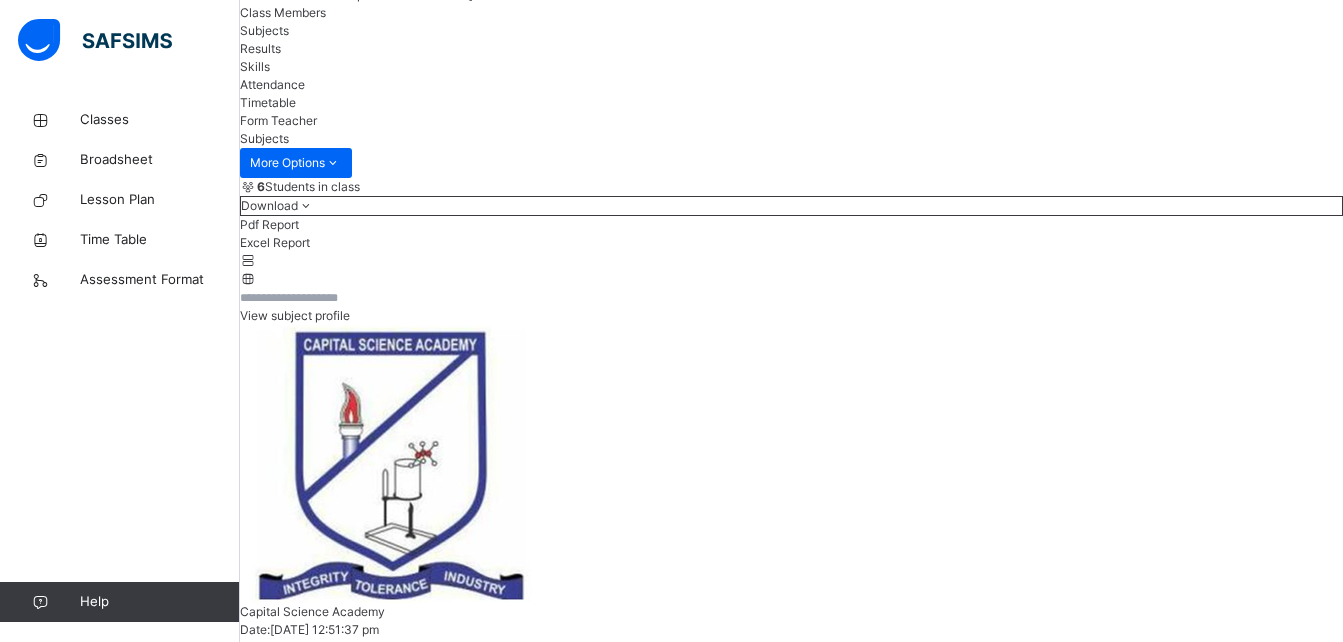 scroll, scrollTop: 102, scrollLeft: 0, axis: vertical 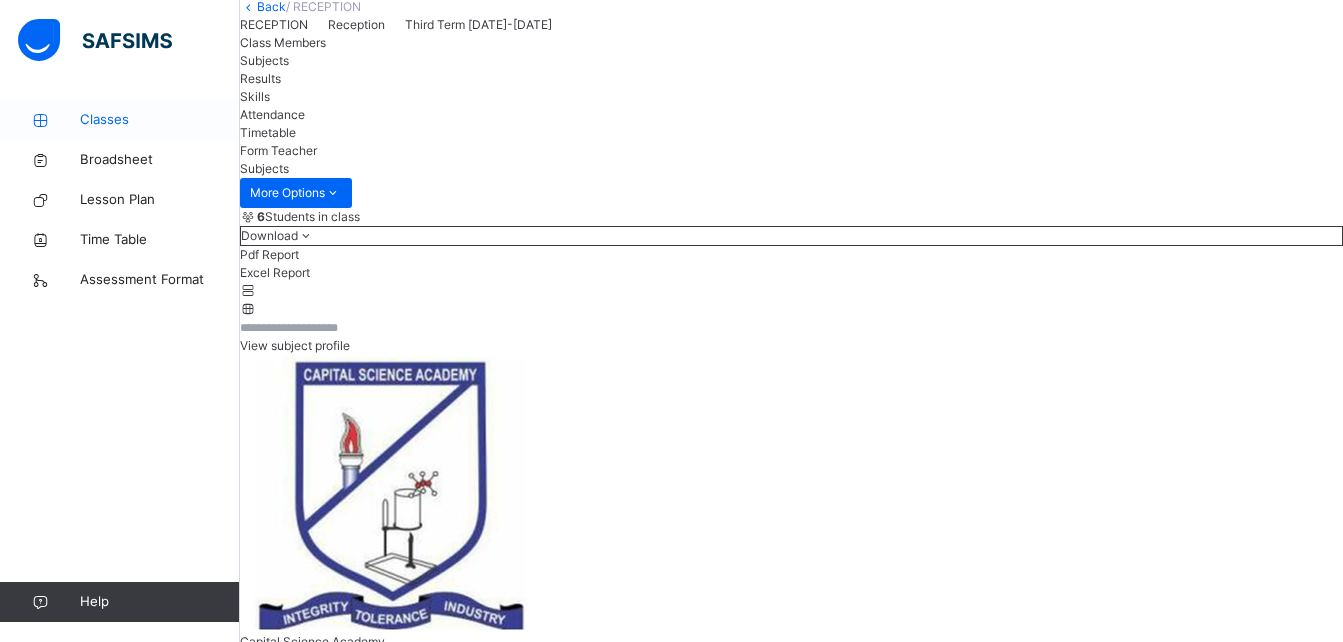 click on "Classes" at bounding box center (160, 120) 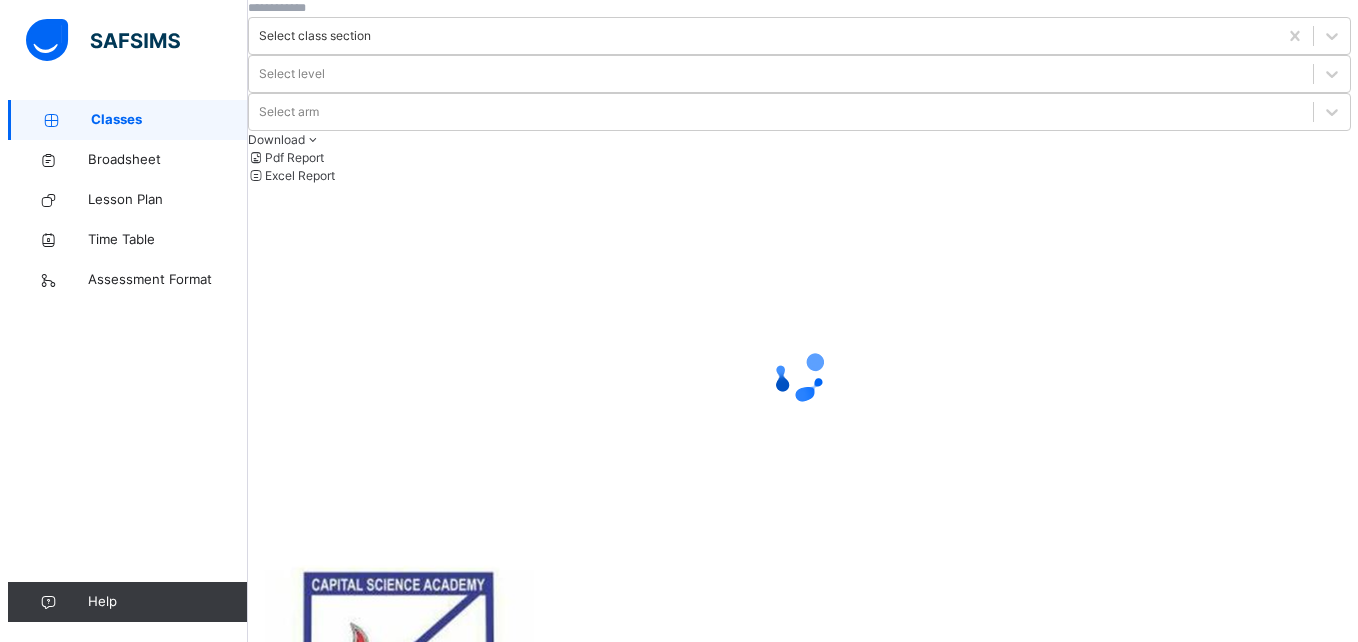 scroll, scrollTop: 0, scrollLeft: 0, axis: both 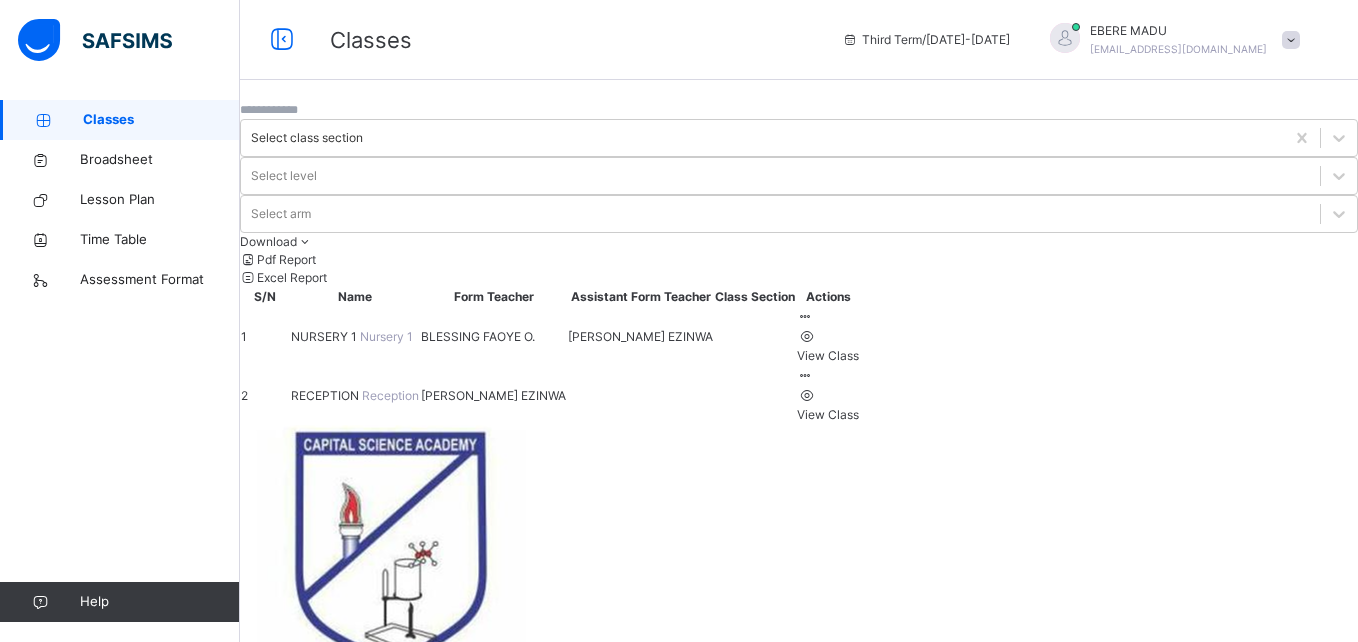 click at bounding box center [1291, 40] 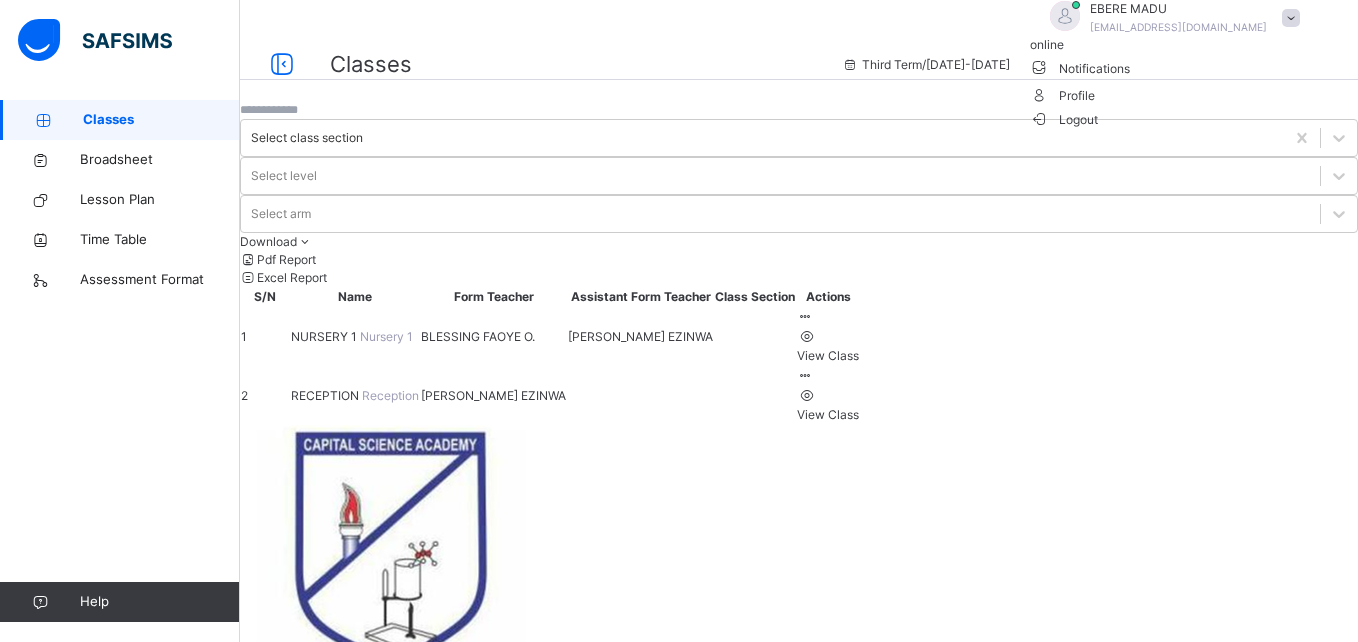 click on "Logout" at bounding box center [1064, 119] 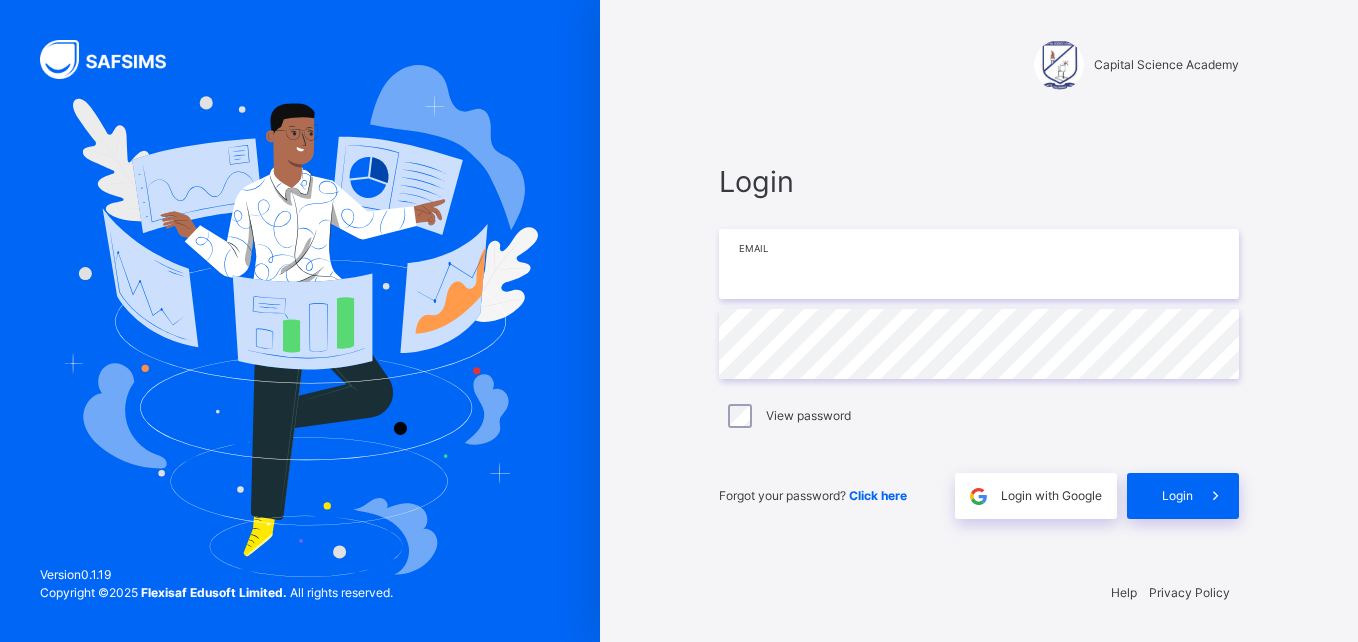 type on "**********" 